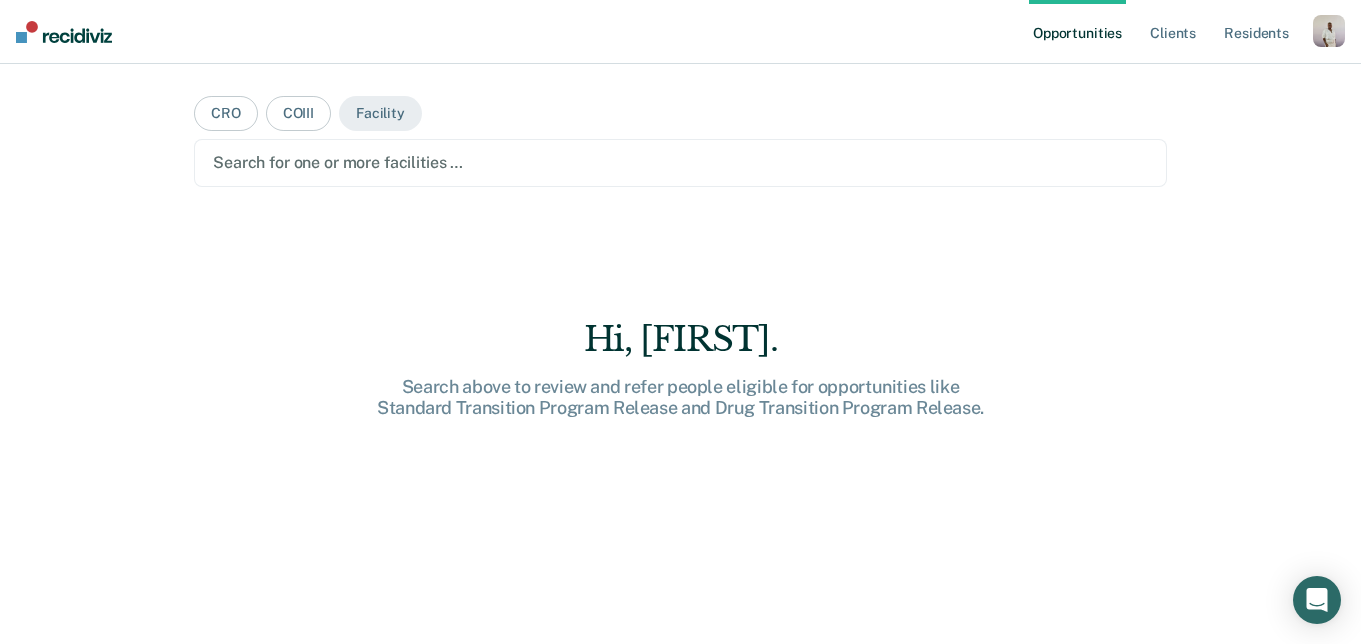 scroll, scrollTop: 0, scrollLeft: 0, axis: both 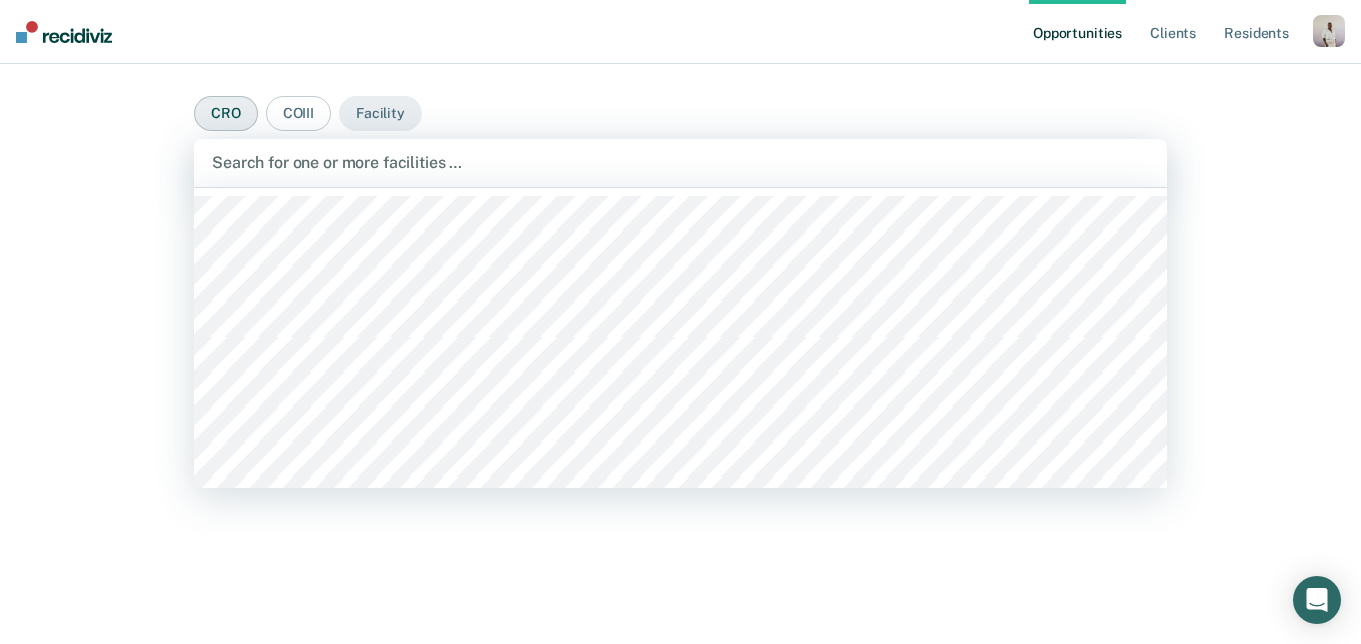 click on "CRO" at bounding box center (226, 113) 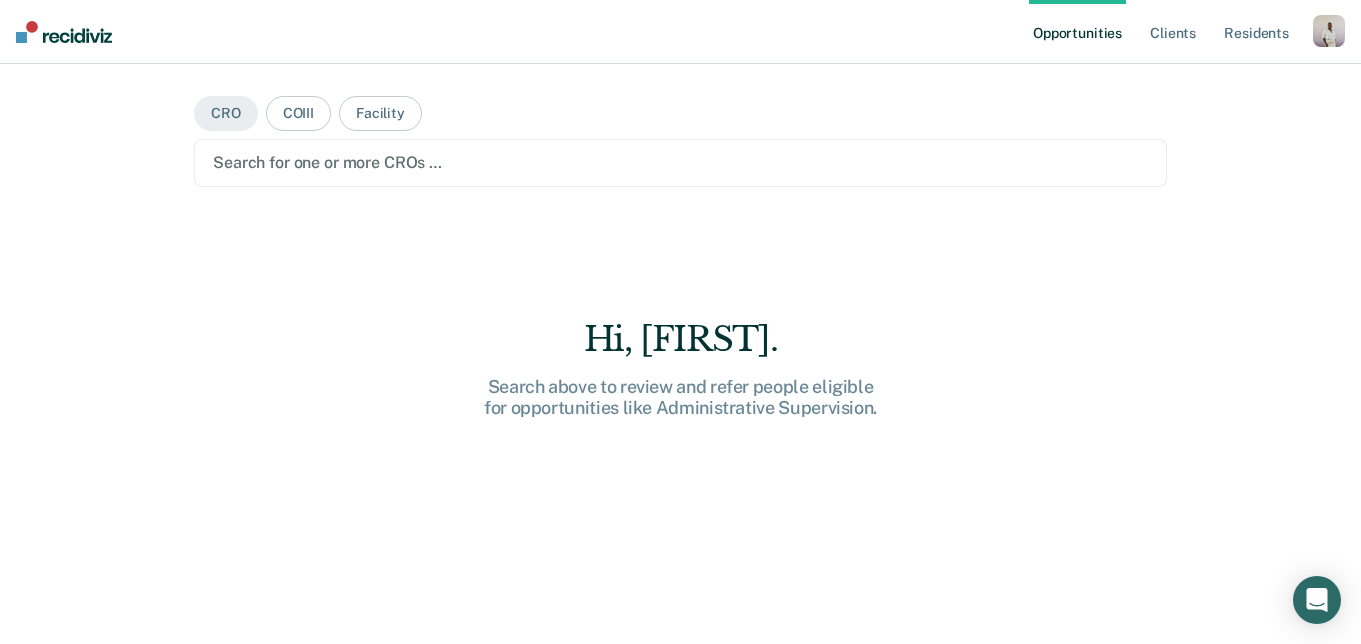 click at bounding box center [680, 162] 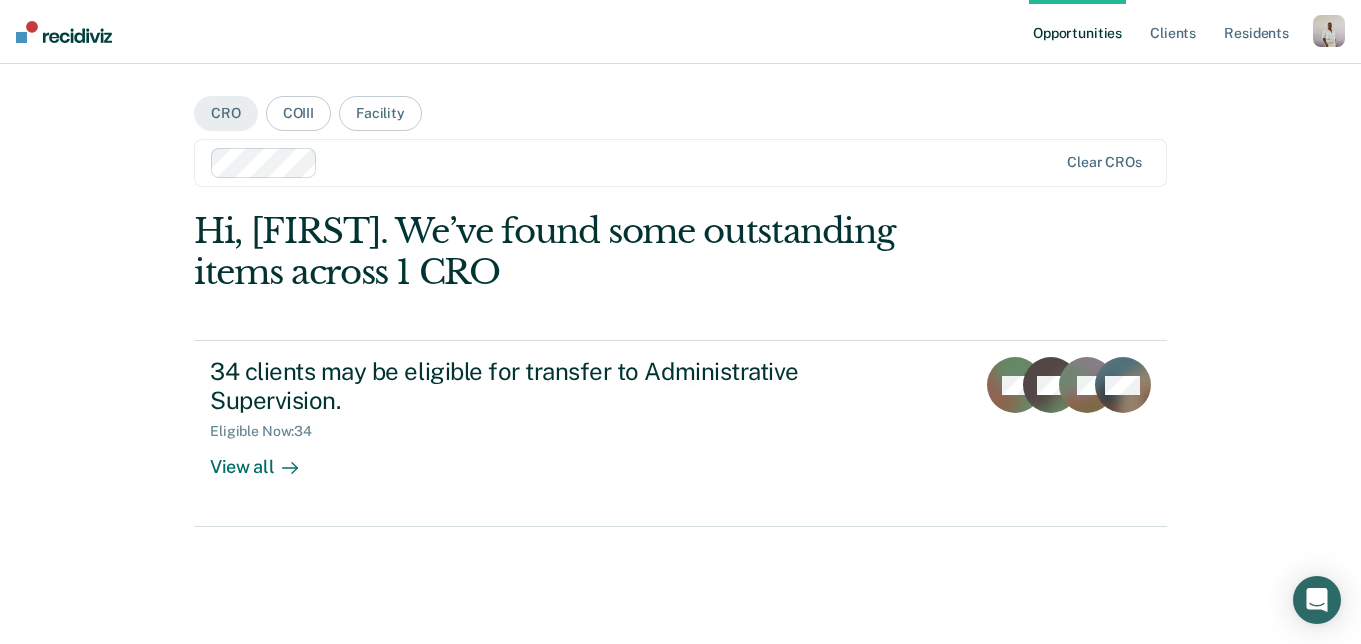 click on "Loading data..." at bounding box center [680, 421] 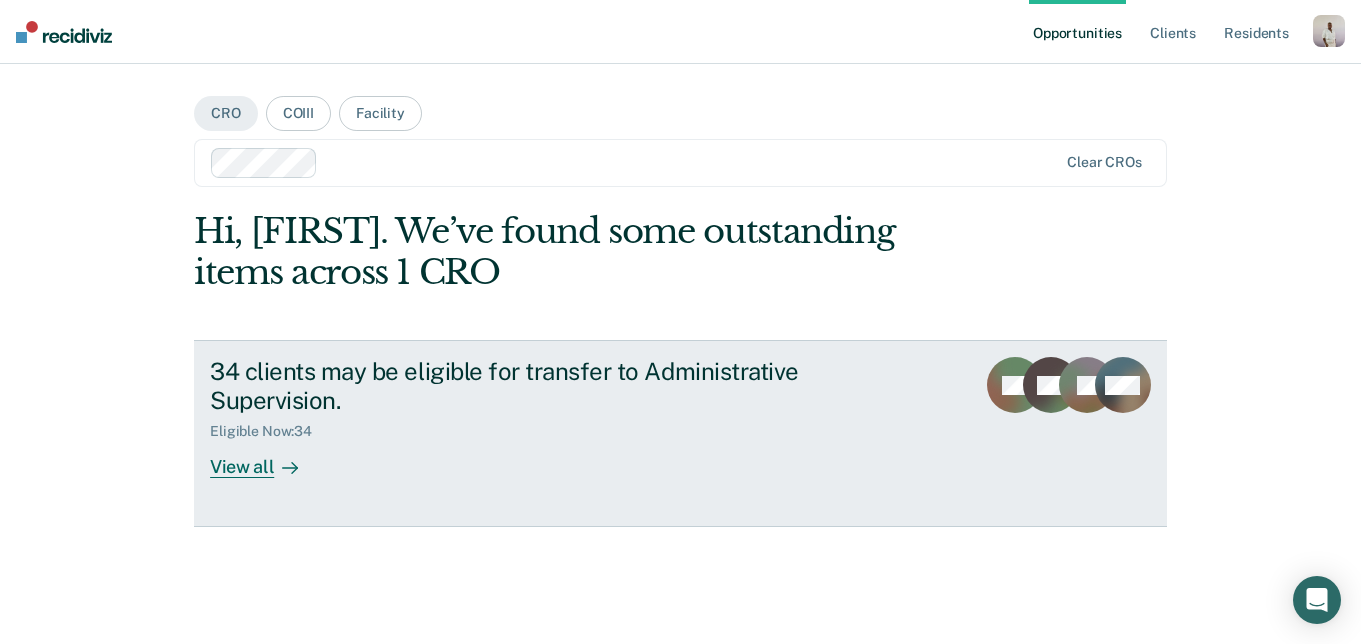click on "34 clients may be eligible for transfer to Administrative Supervision. Eligible Now :  34 View all   RP NK JR + 31" at bounding box center [680, 433] 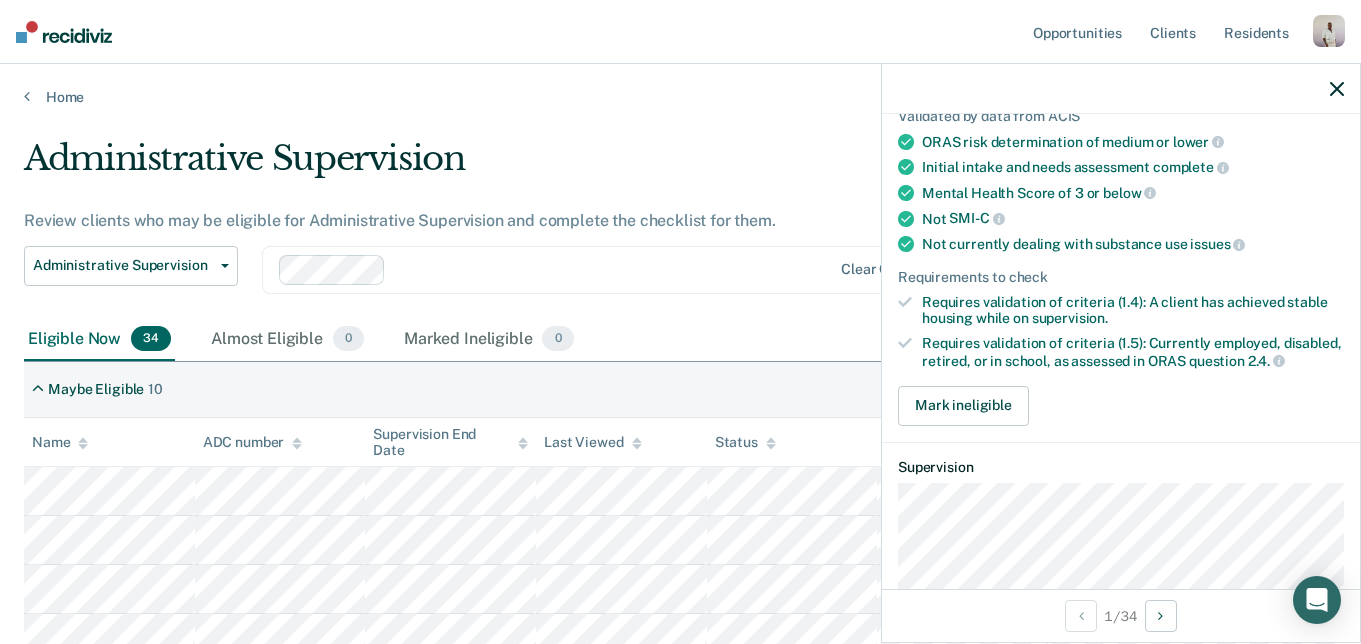 scroll, scrollTop: 280, scrollLeft: 0, axis: vertical 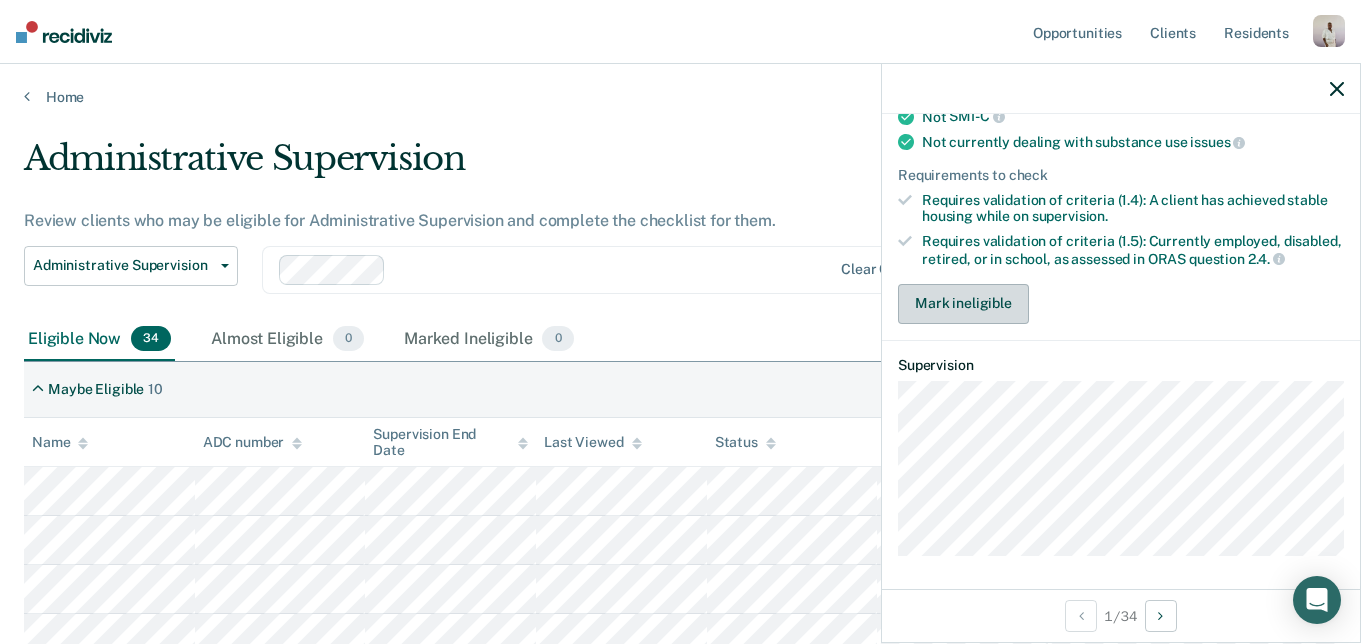 click on "Mark ineligible" at bounding box center [963, 304] 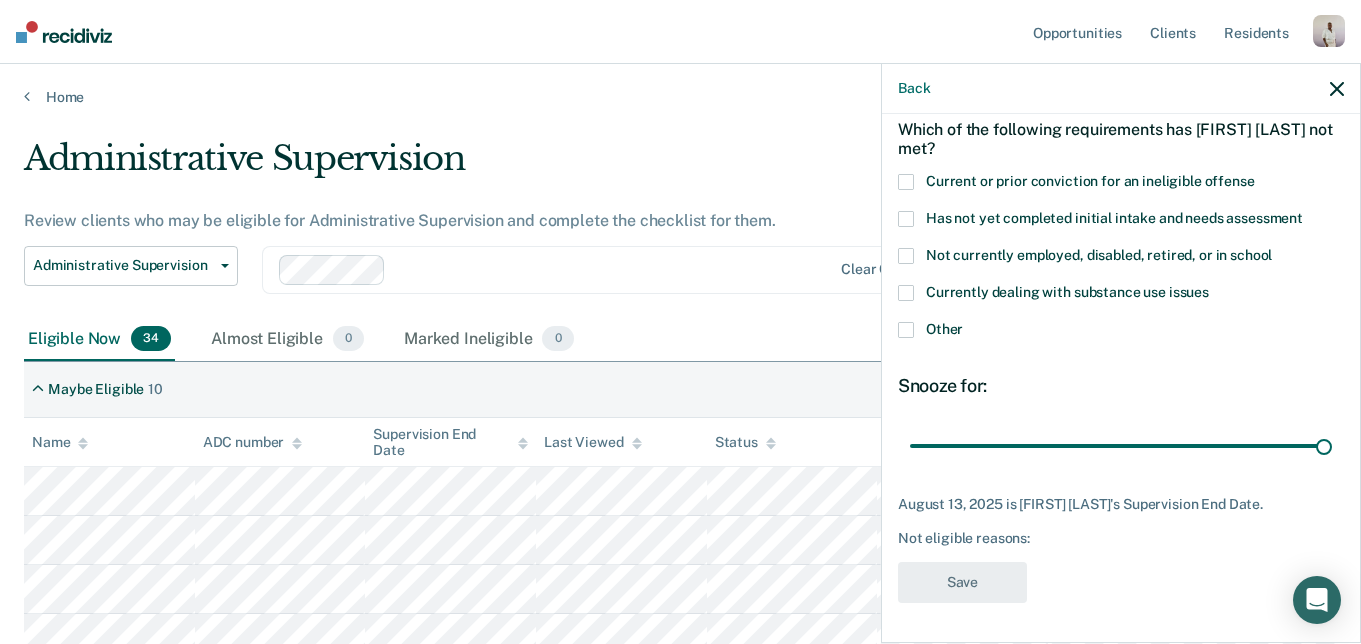 scroll, scrollTop: 105, scrollLeft: 0, axis: vertical 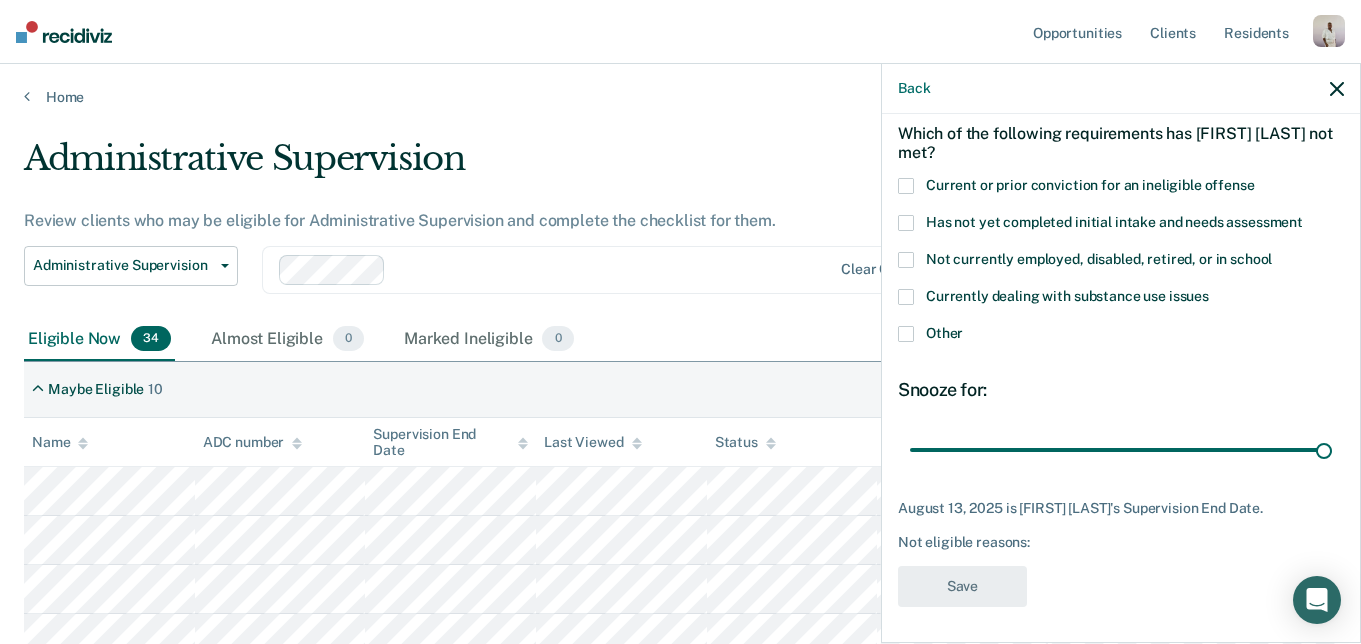 click on "Back" at bounding box center (1121, 89) 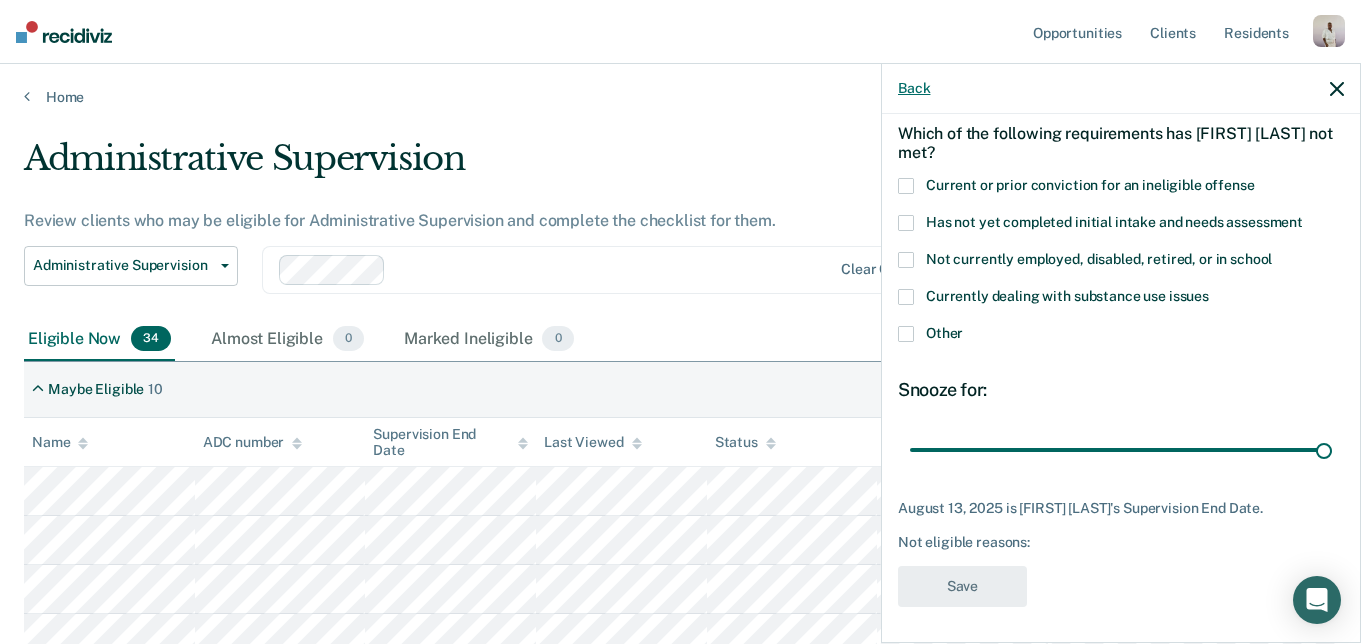 click on "Back" at bounding box center [914, 88] 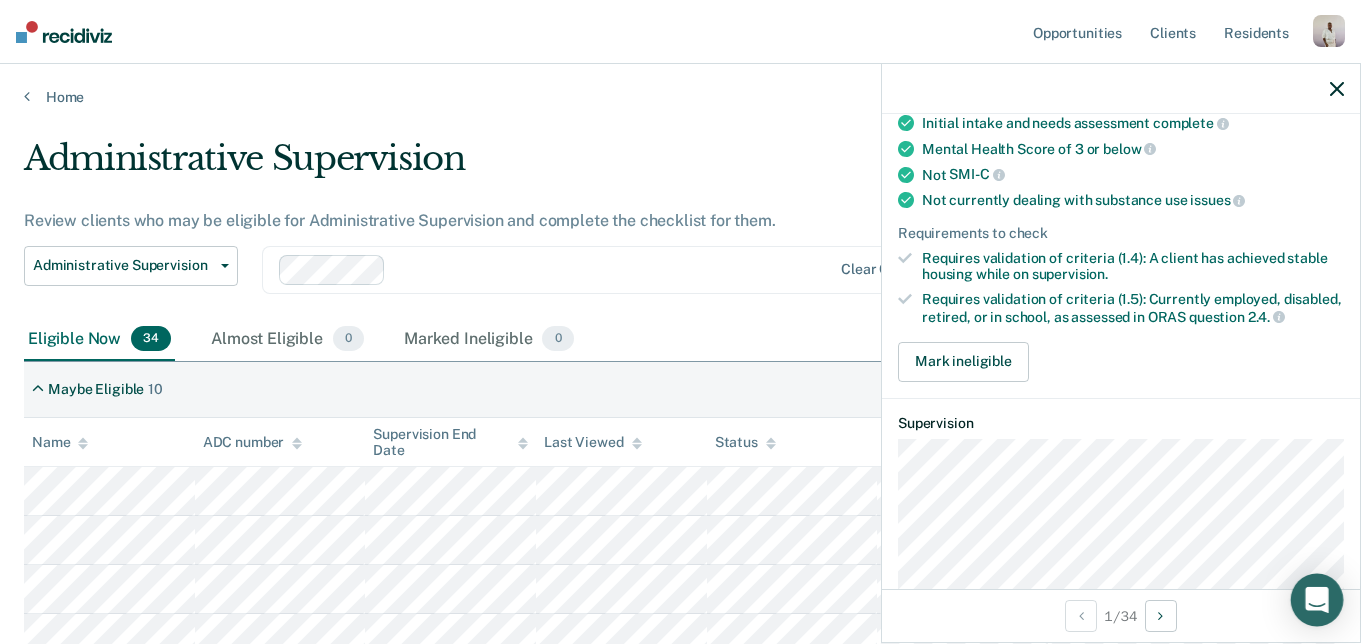 scroll, scrollTop: 280, scrollLeft: 0, axis: vertical 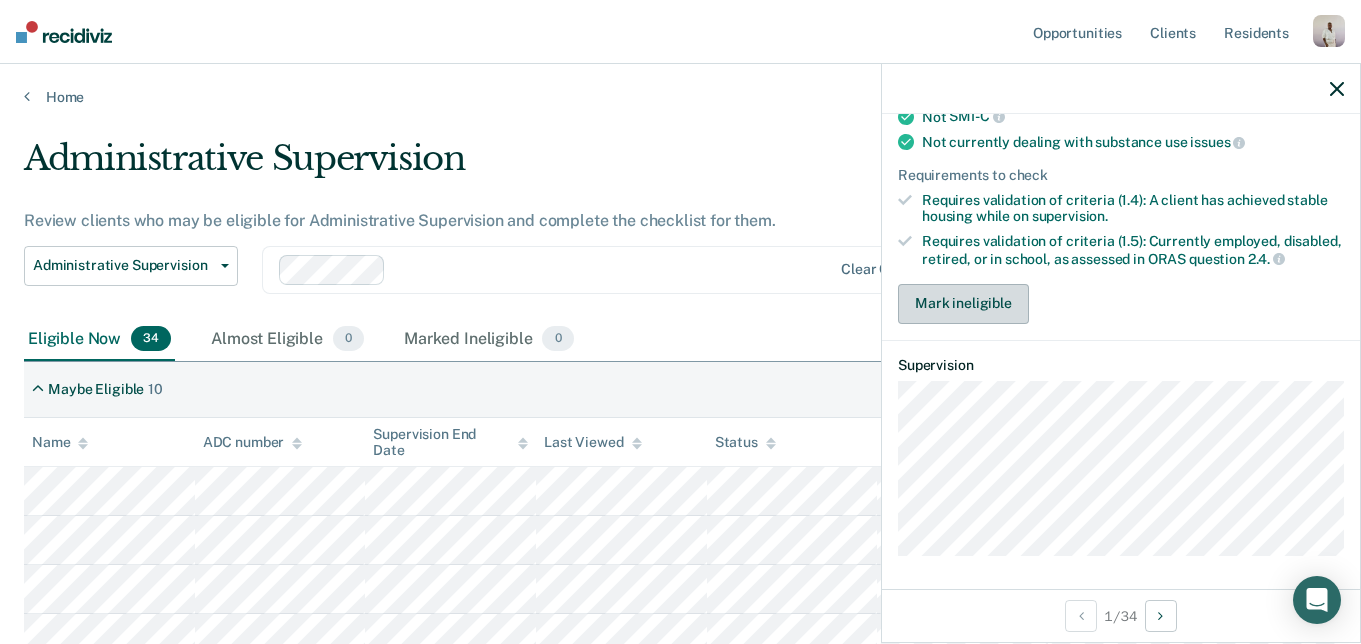 click on "Mark ineligible" at bounding box center [963, 304] 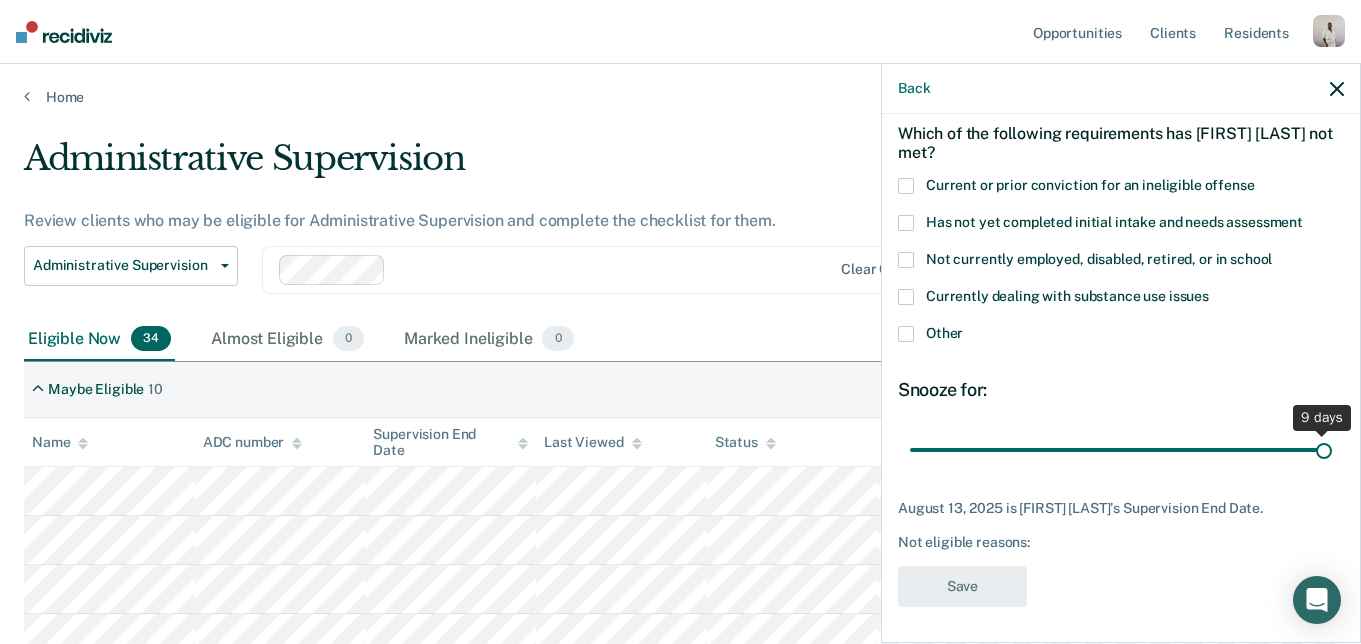 scroll, scrollTop: 105, scrollLeft: 0, axis: vertical 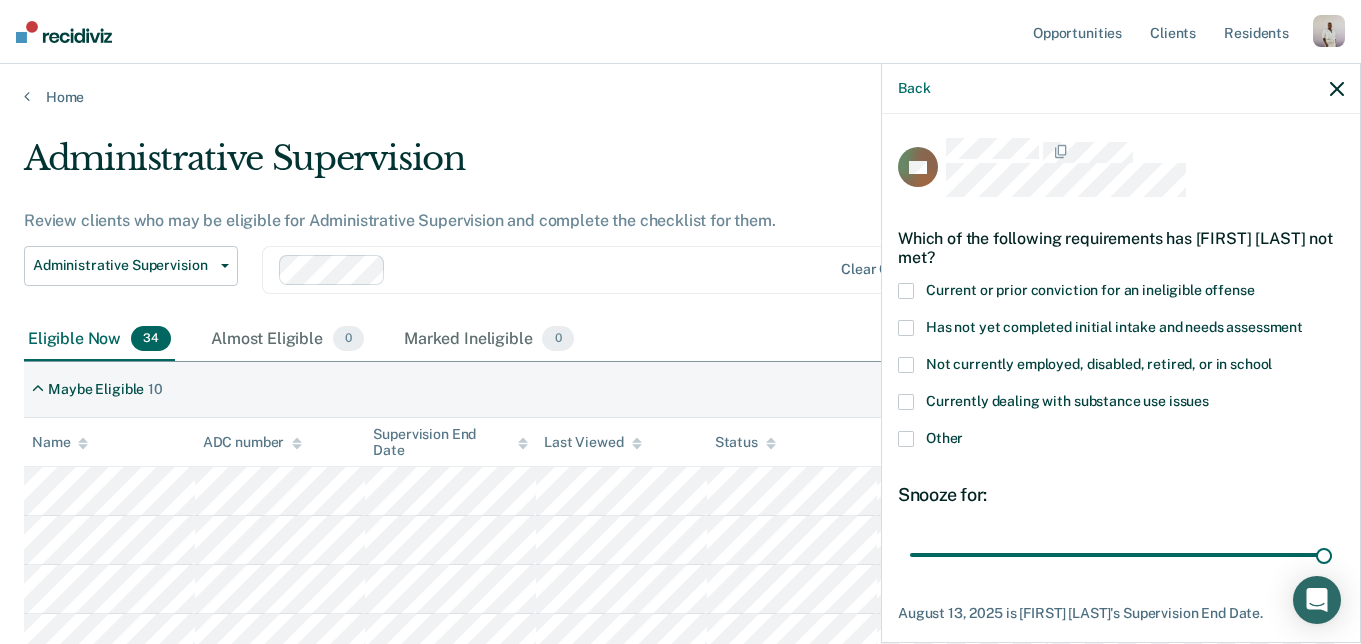 click on "Back" at bounding box center (1121, 89) 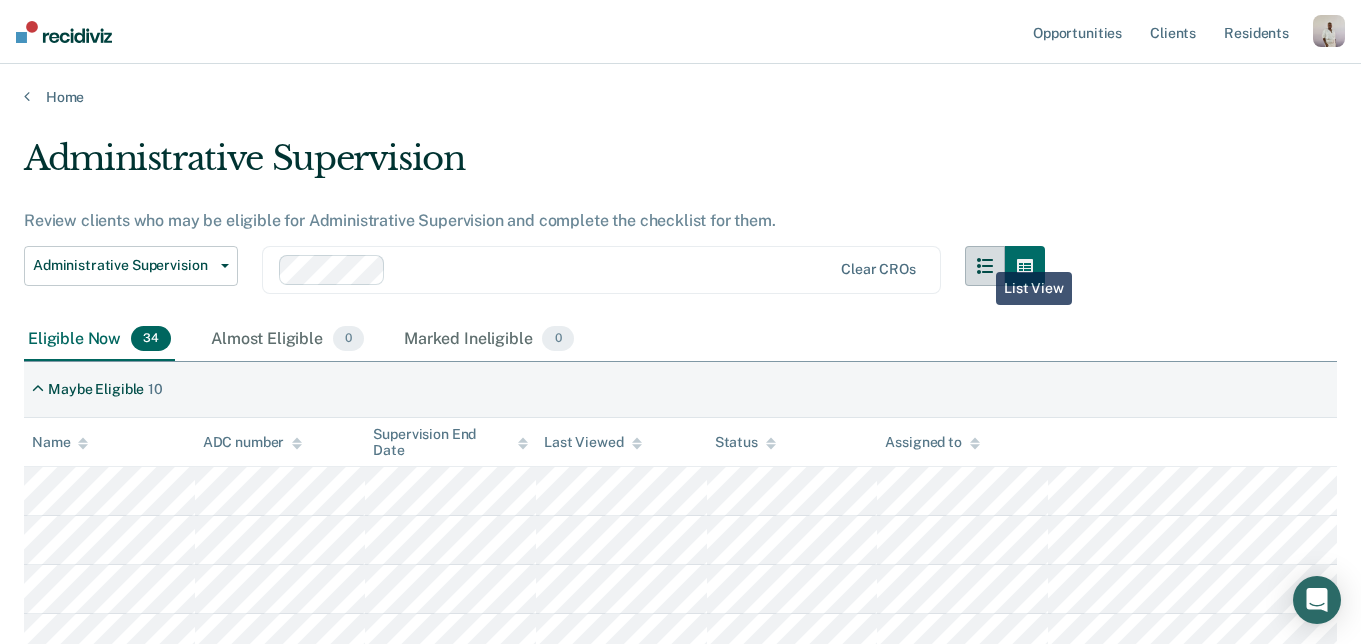 click 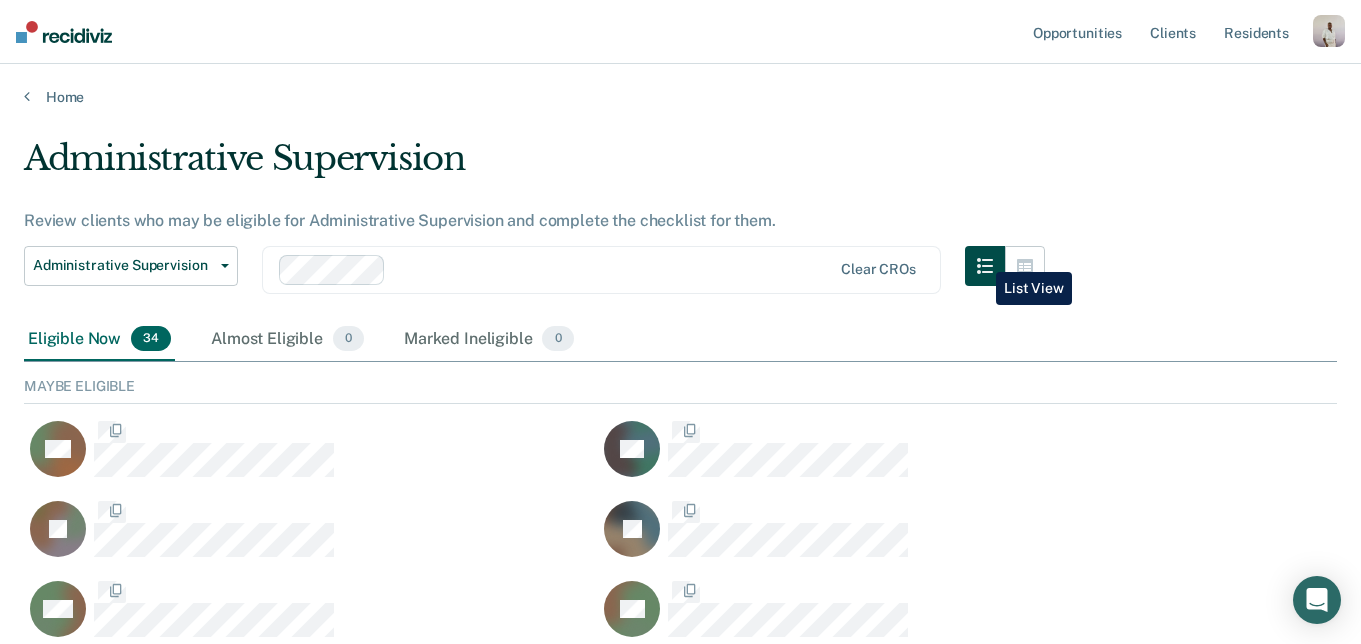 scroll, scrollTop: 1, scrollLeft: 1, axis: both 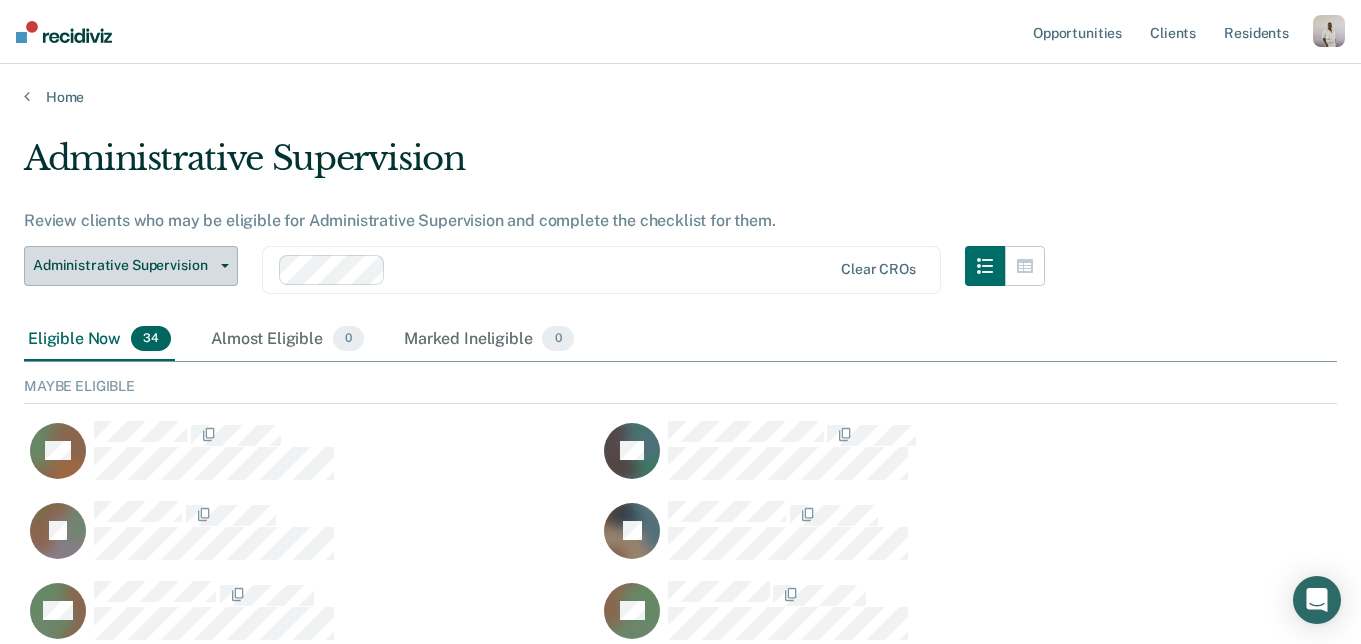 click on "Administrative Supervision" at bounding box center [131, 266] 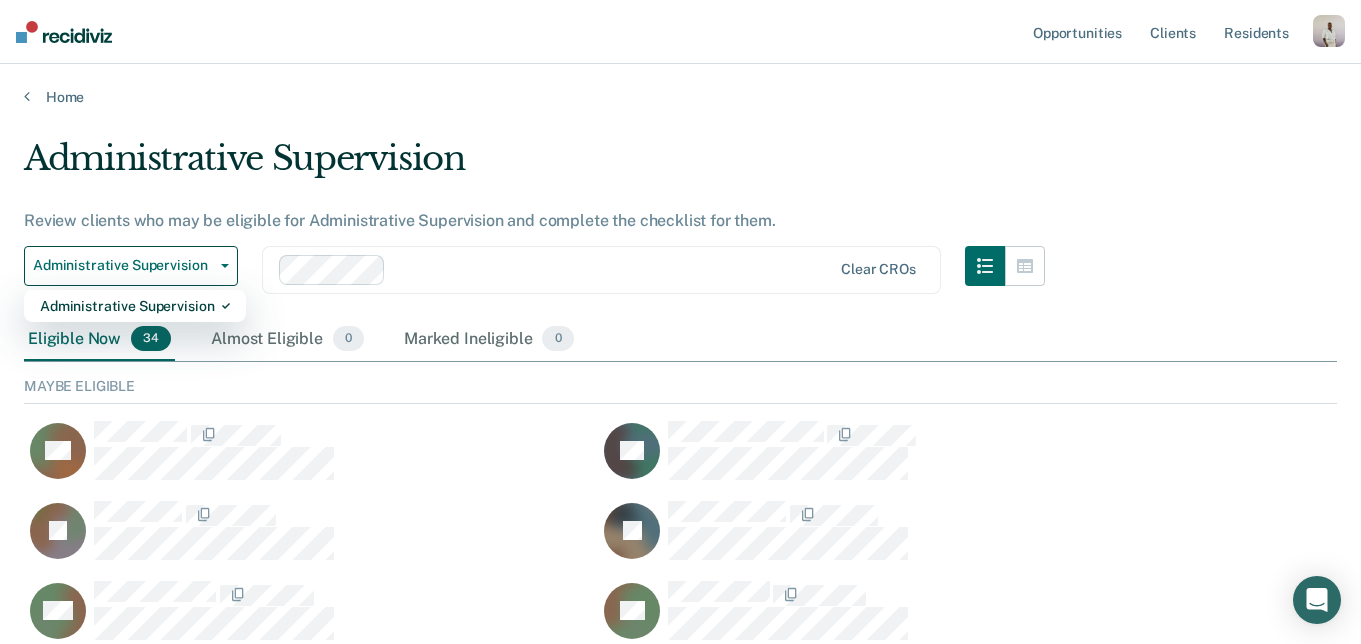 click on "Administrative Supervision   Review clients who may be eligible for Administrative Supervision and complete the checklist for them. Administrative Supervision Administrative Supervision Clear   CROs" at bounding box center [534, 228] 